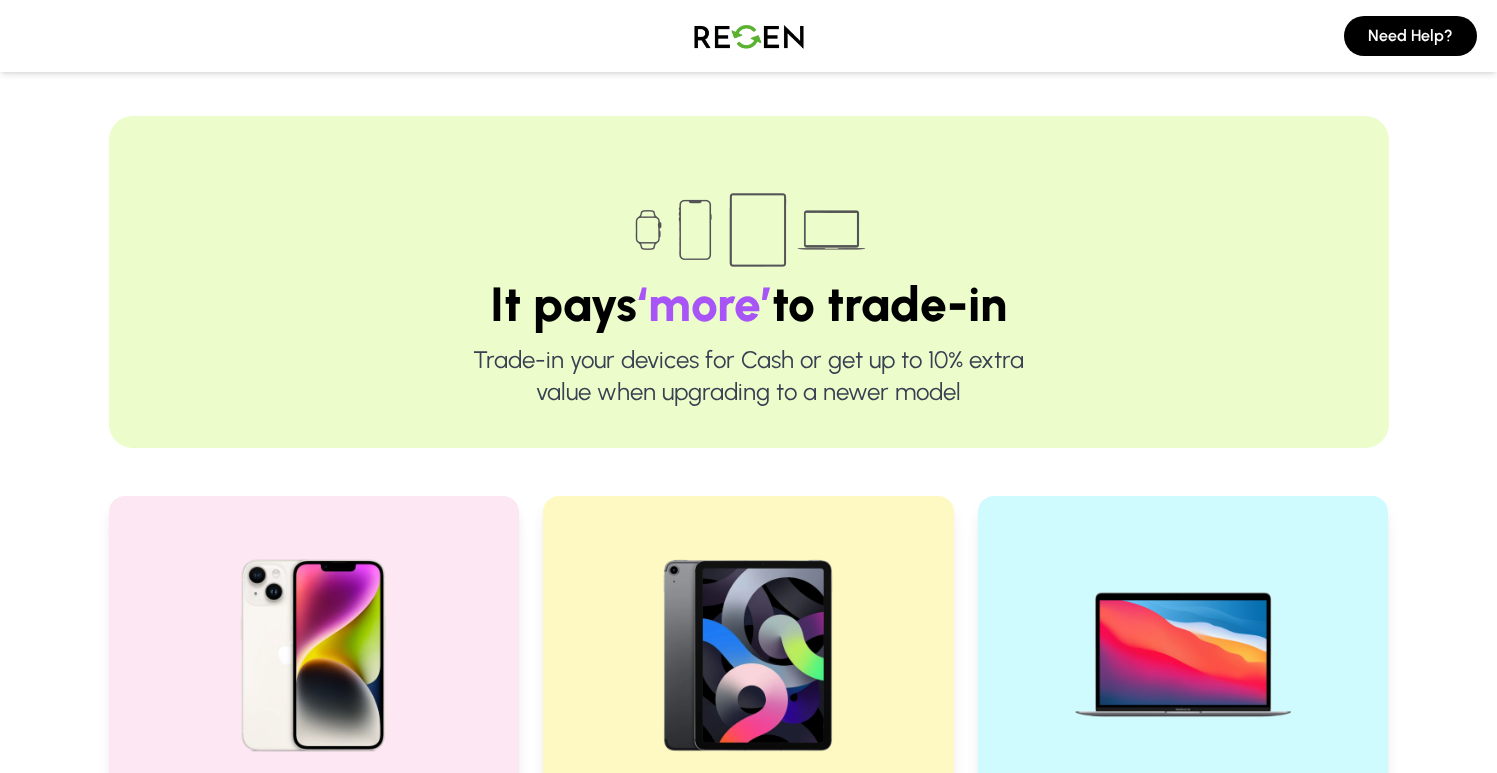 scroll, scrollTop: 273, scrollLeft: 0, axis: vertical 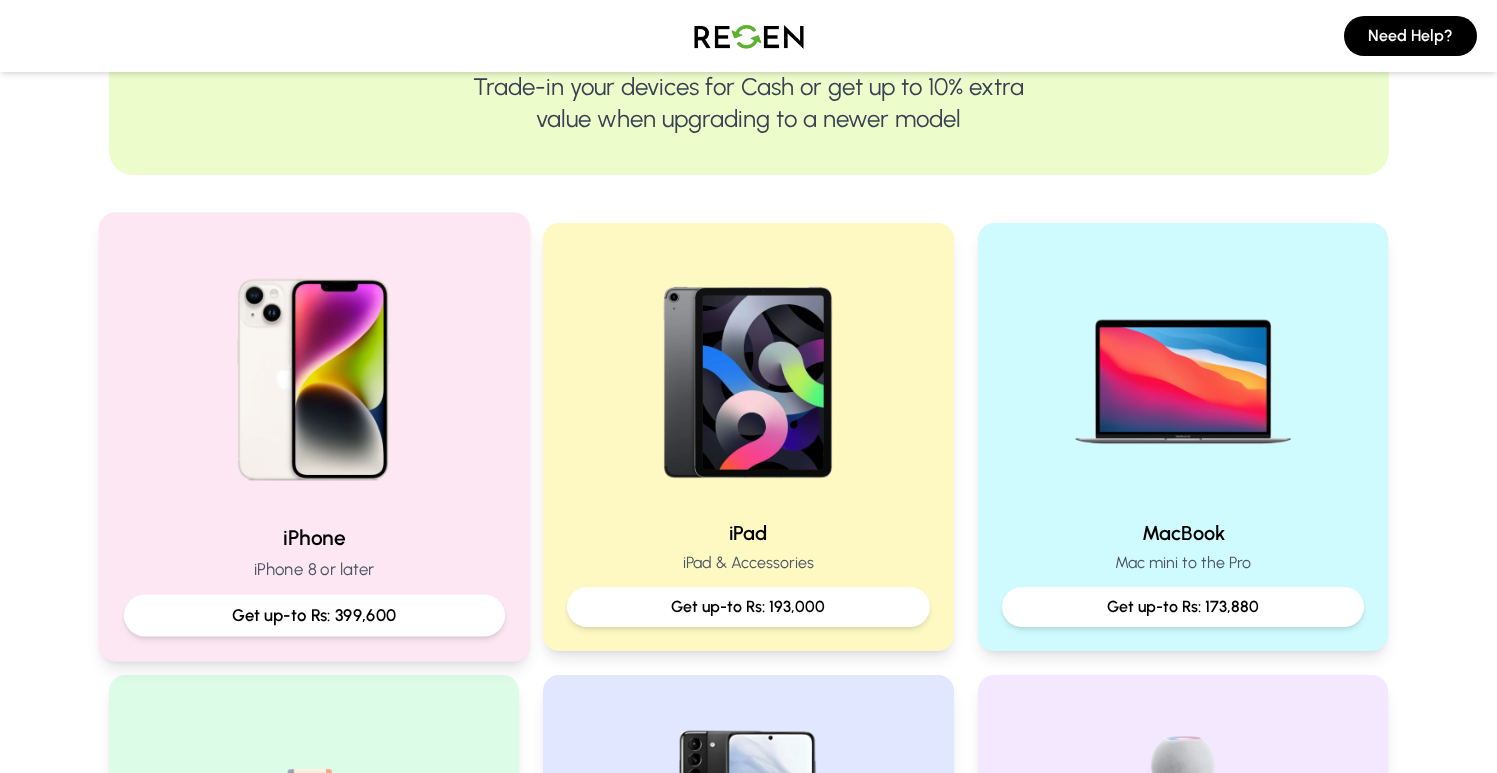 click at bounding box center (313, 372) 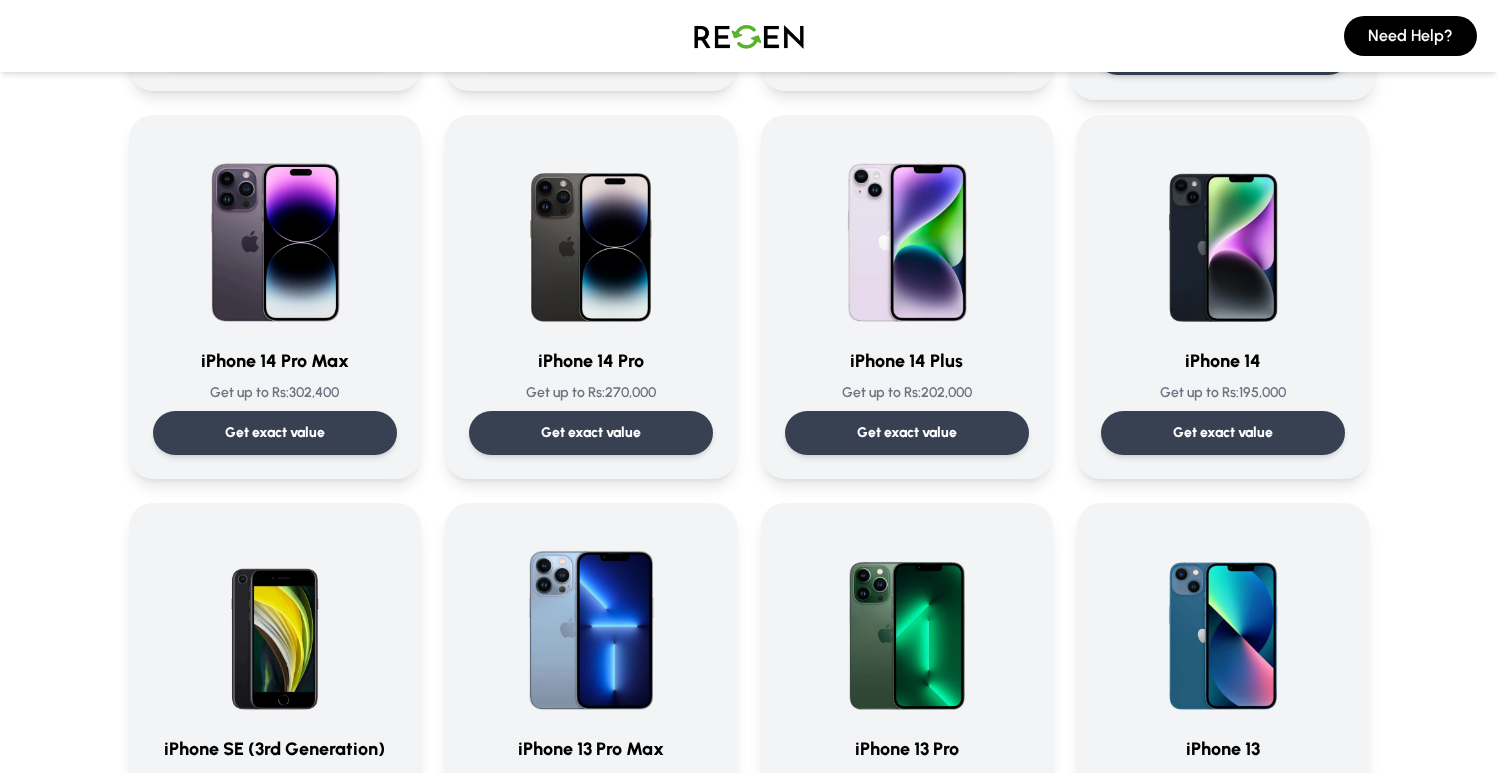 scroll, scrollTop: 735, scrollLeft: 0, axis: vertical 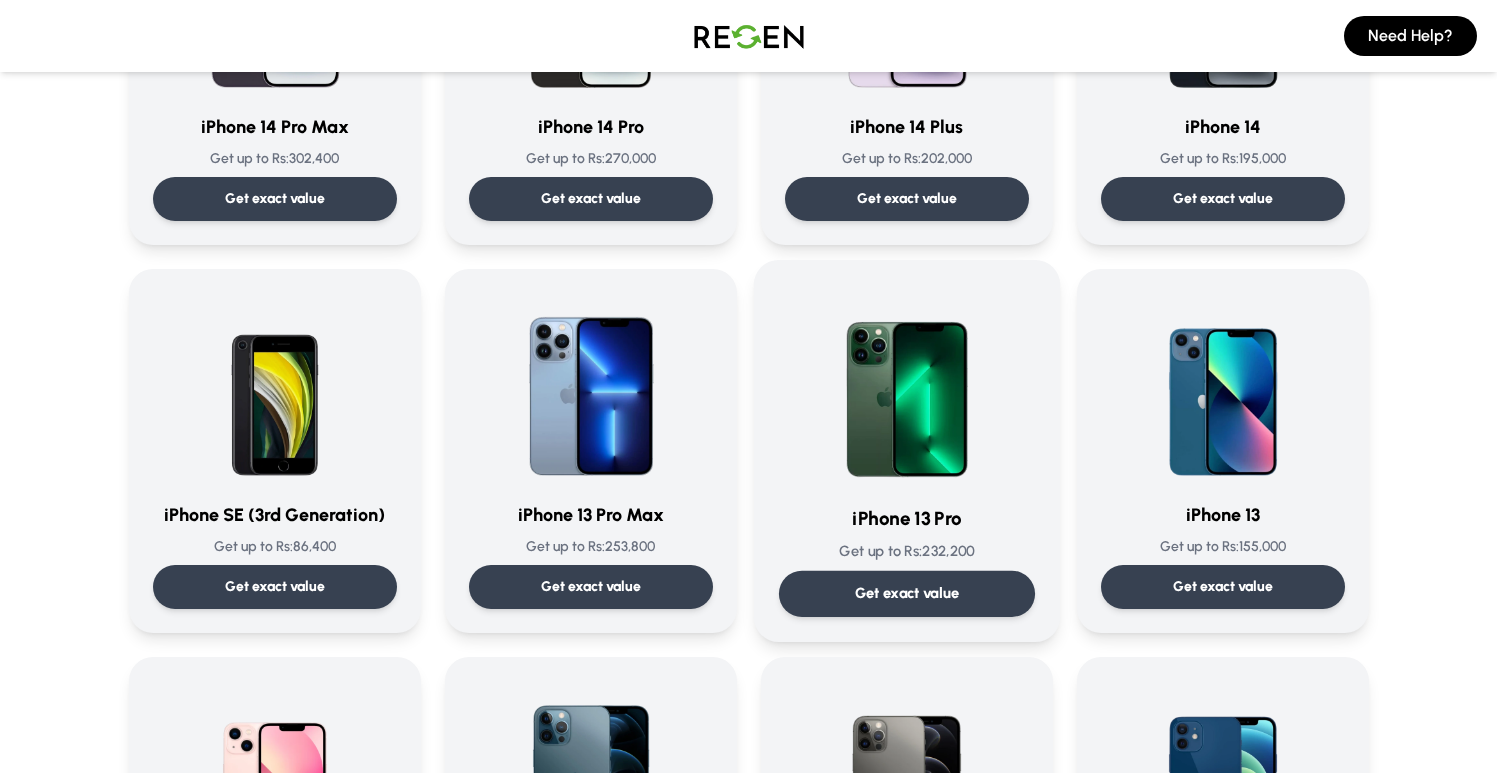 click at bounding box center (907, 386) 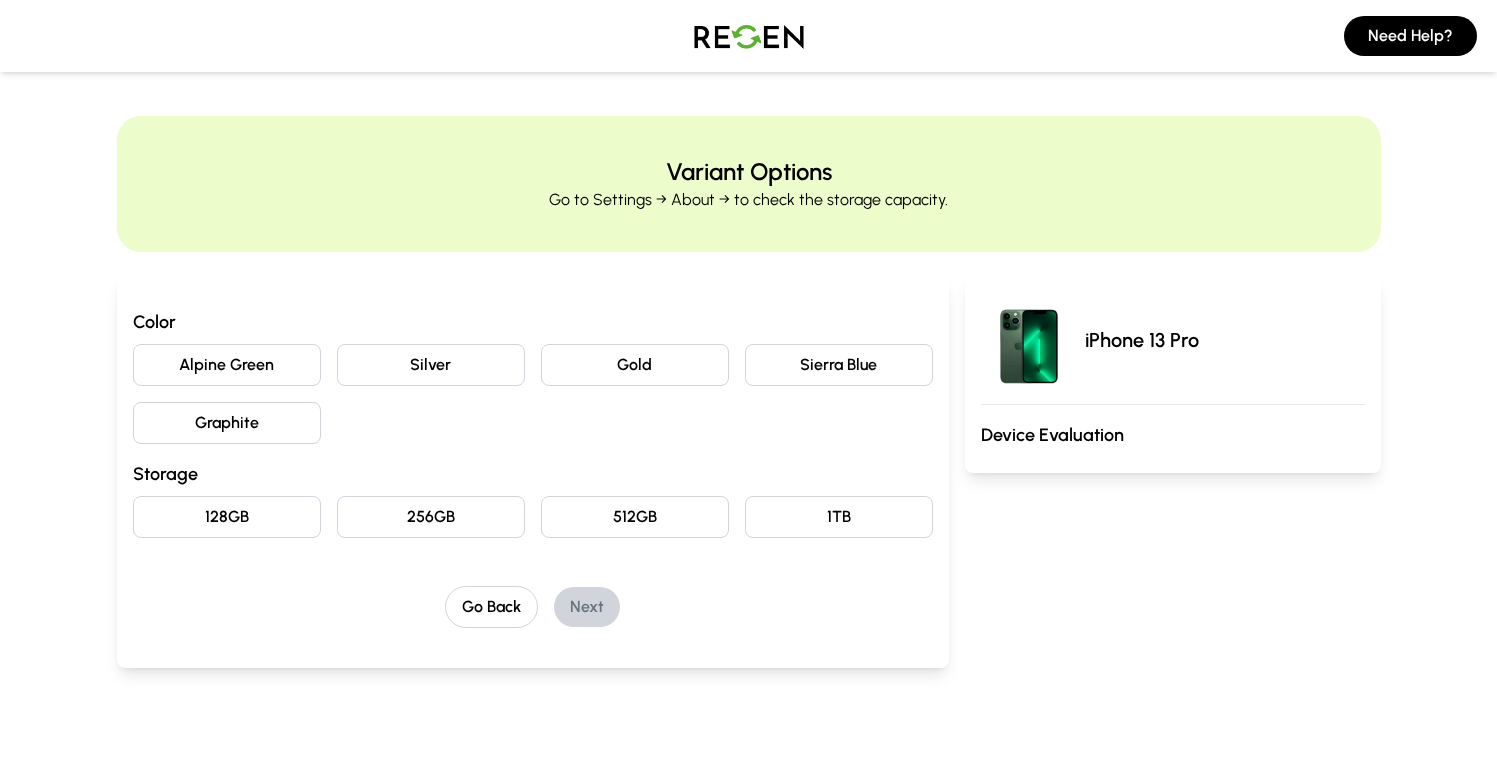 click on "Sierra Blue" at bounding box center [839, 365] 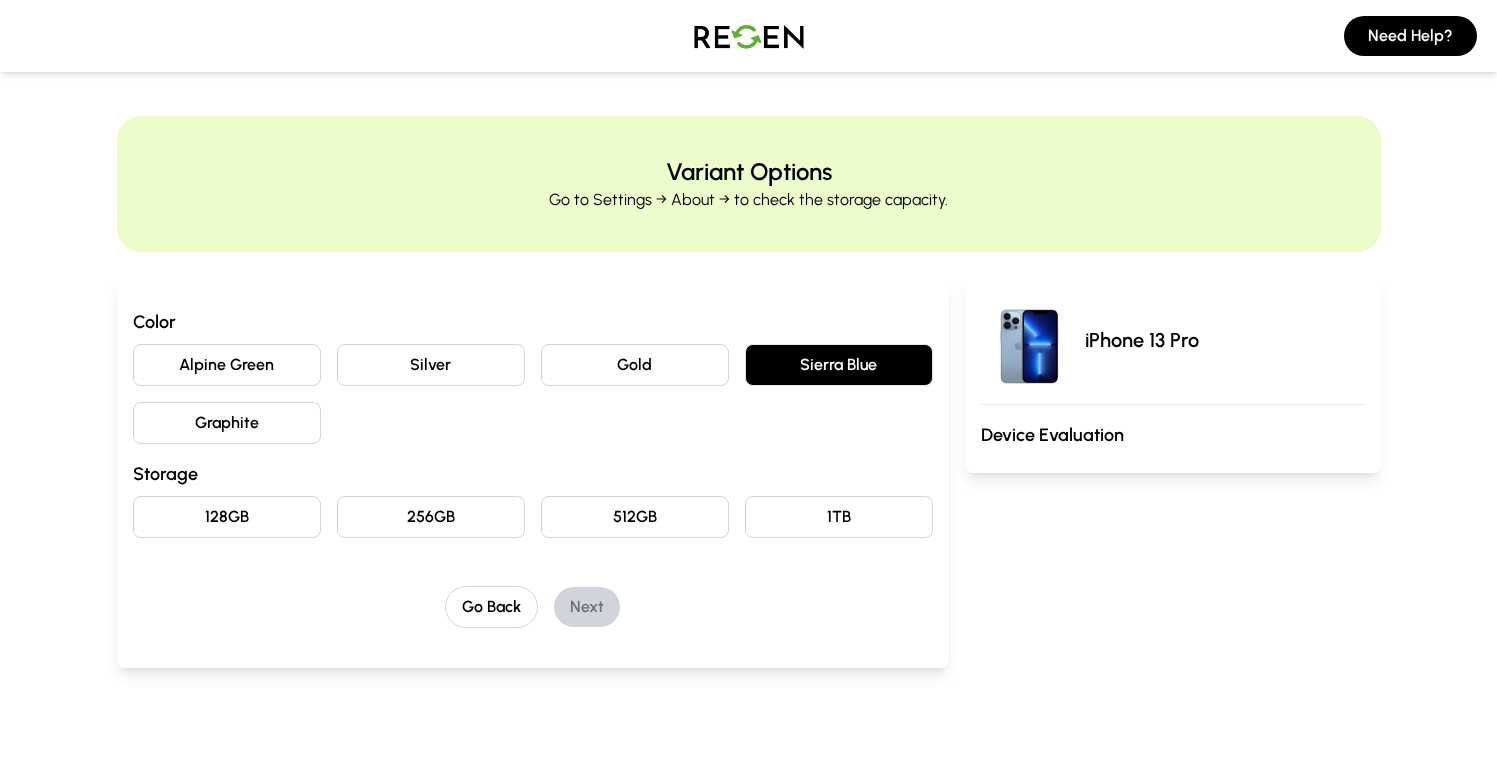 click on "1TB" at bounding box center [839, 517] 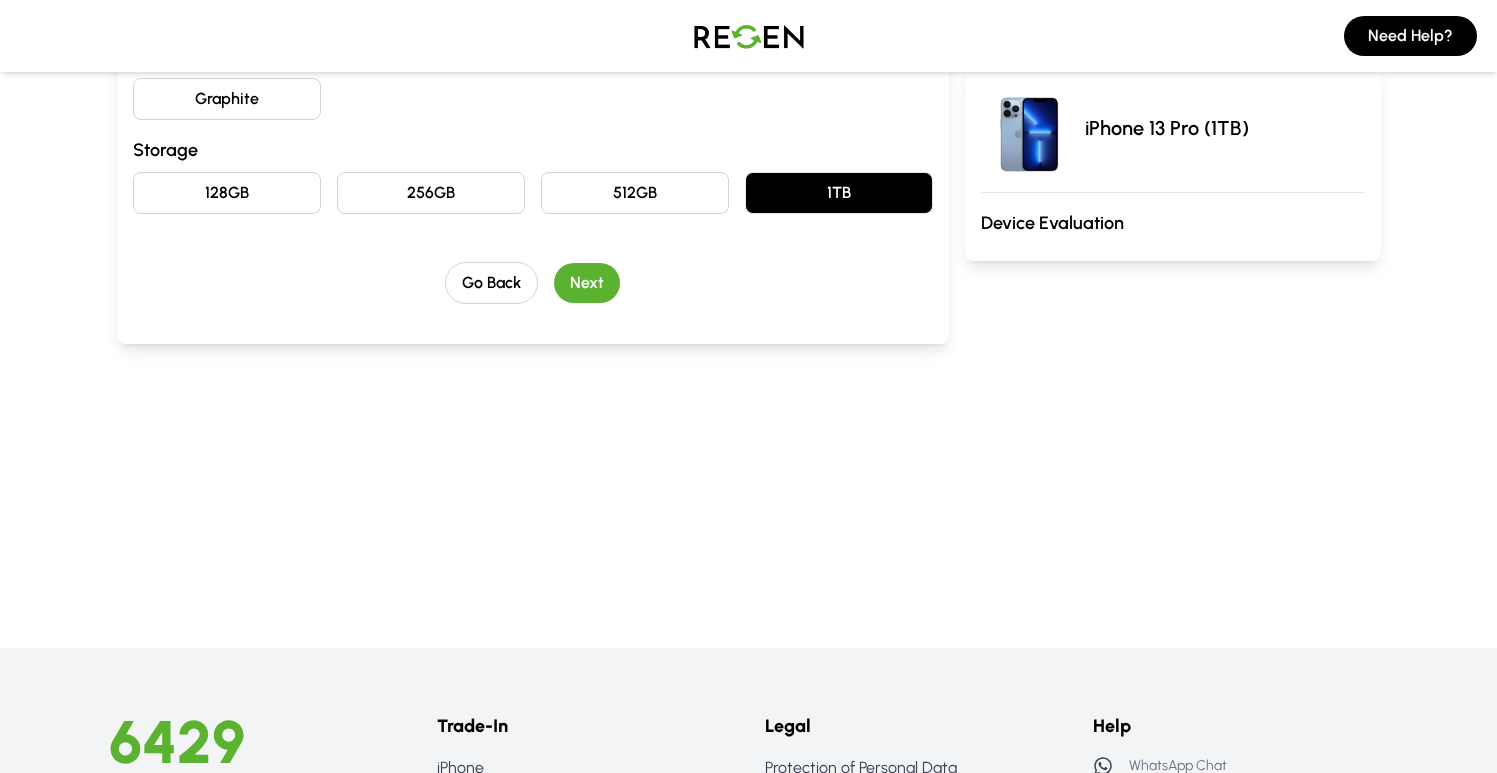 click on "Next" at bounding box center [587, 283] 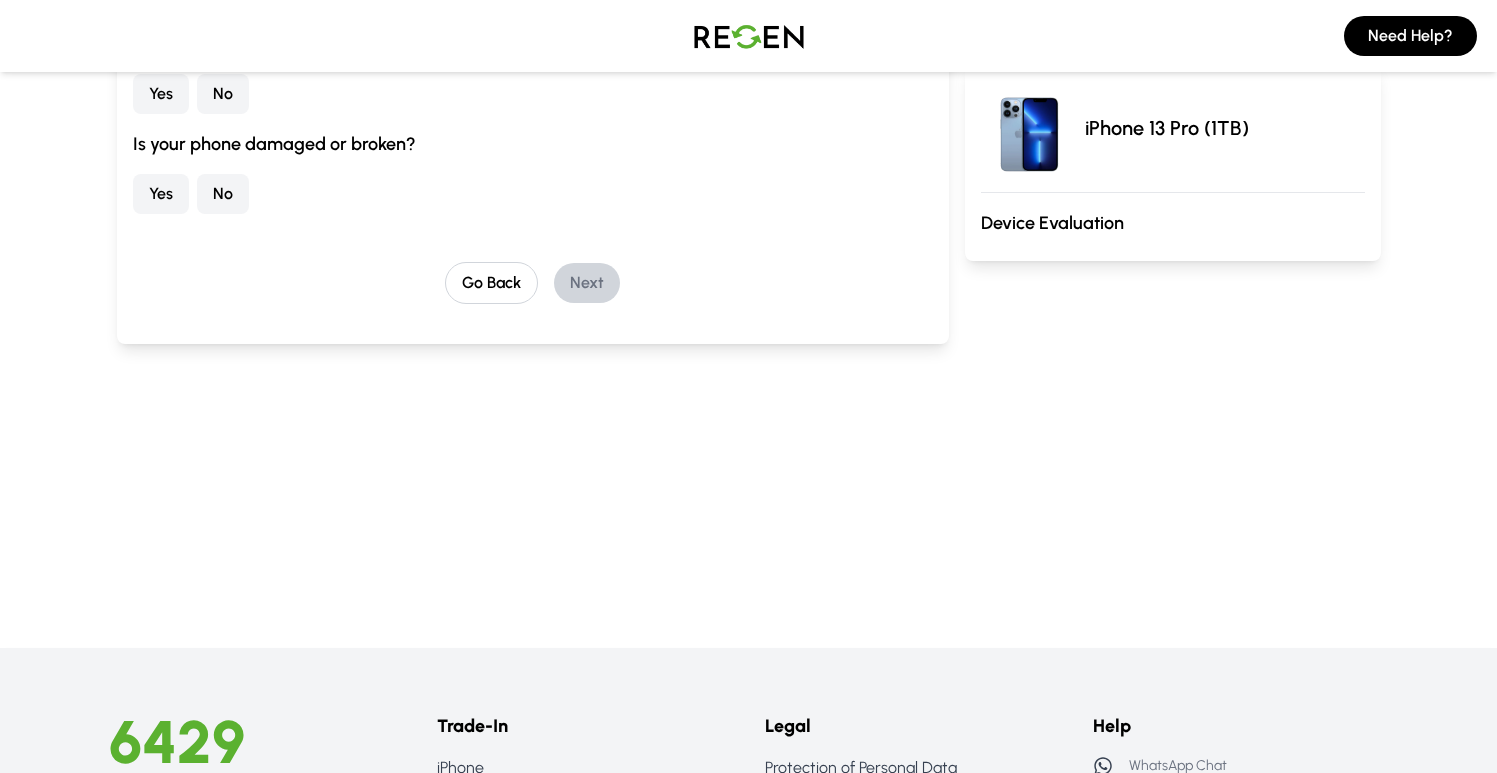 scroll, scrollTop: 35, scrollLeft: 0, axis: vertical 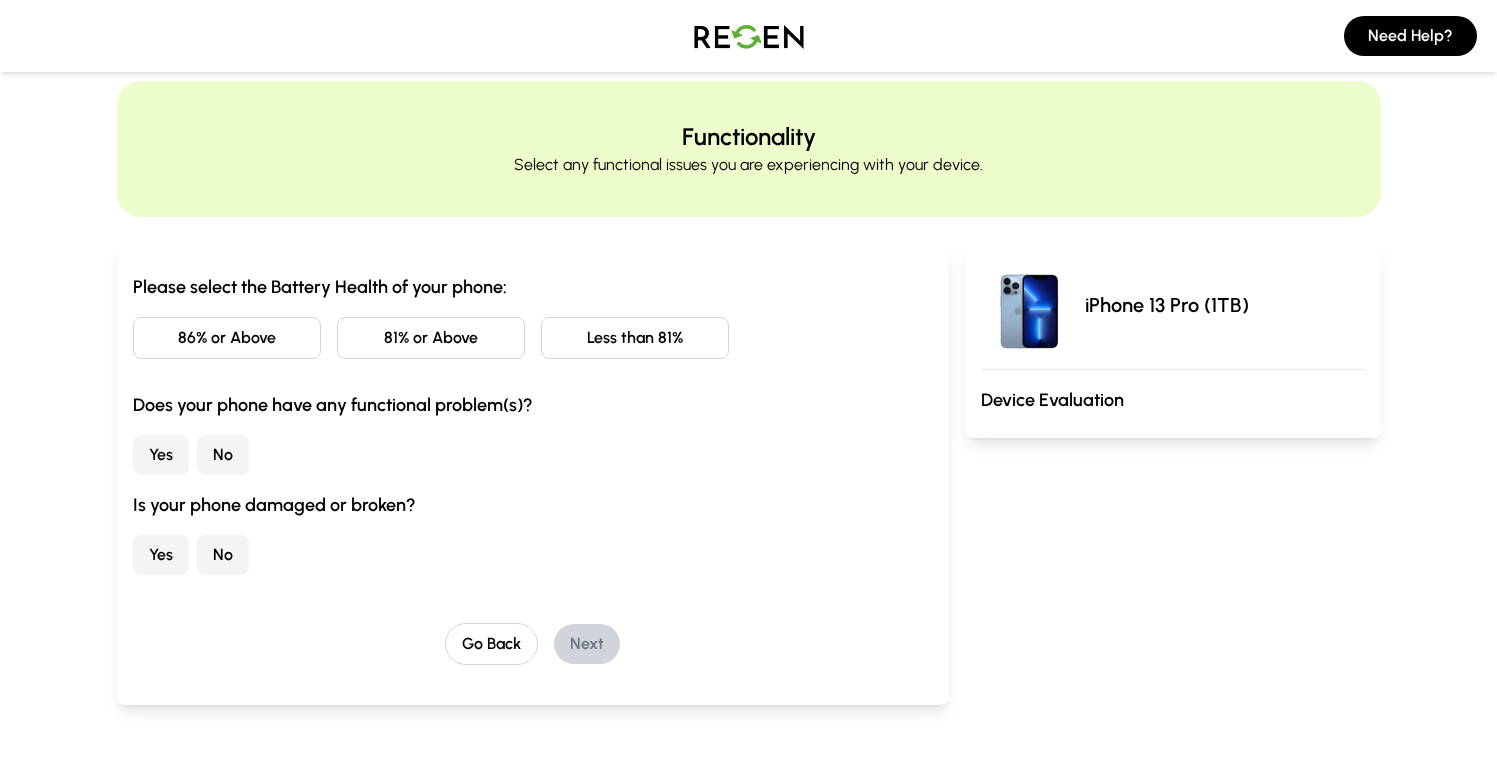 click on "81% or Above" at bounding box center (431, 338) 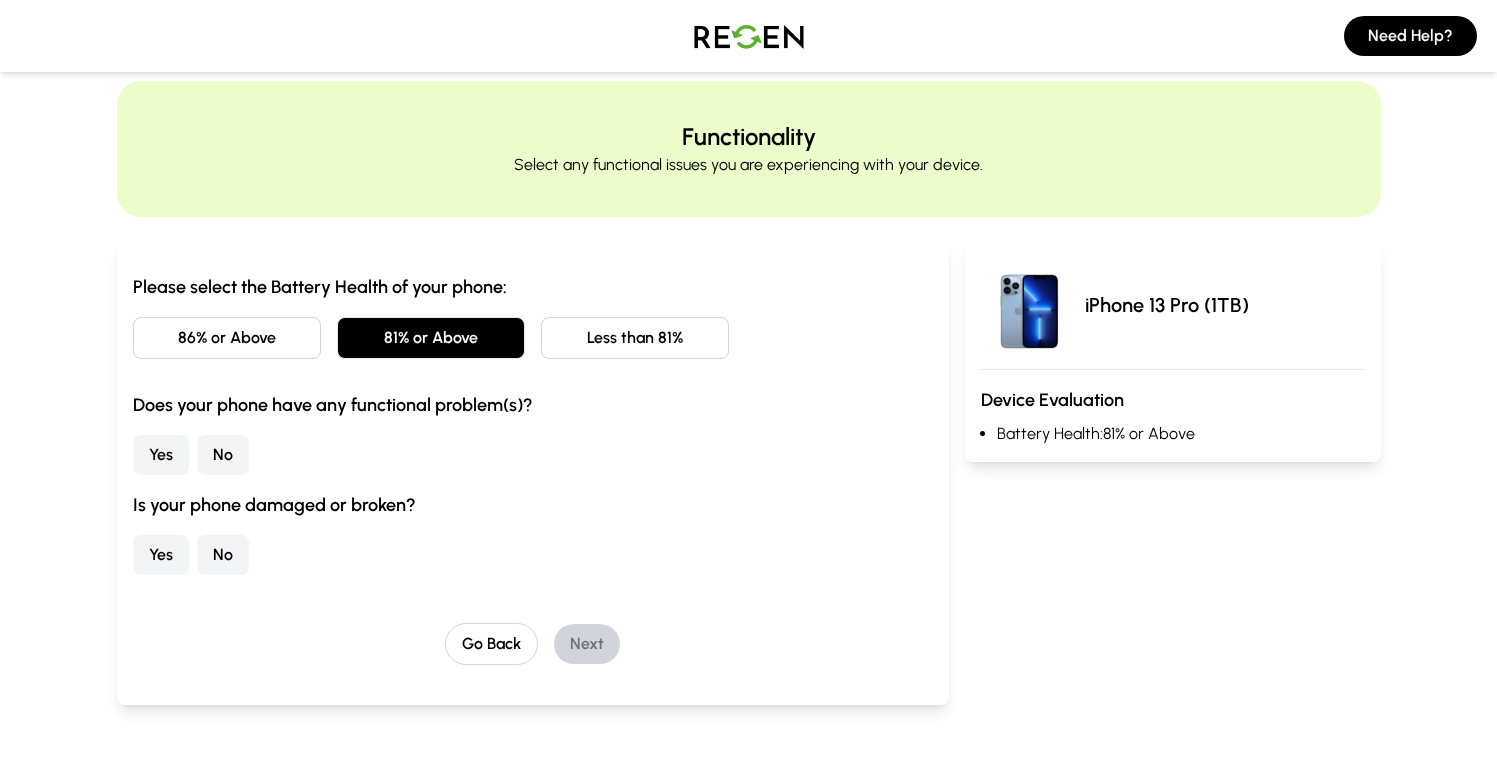 click on "No" at bounding box center (223, 455) 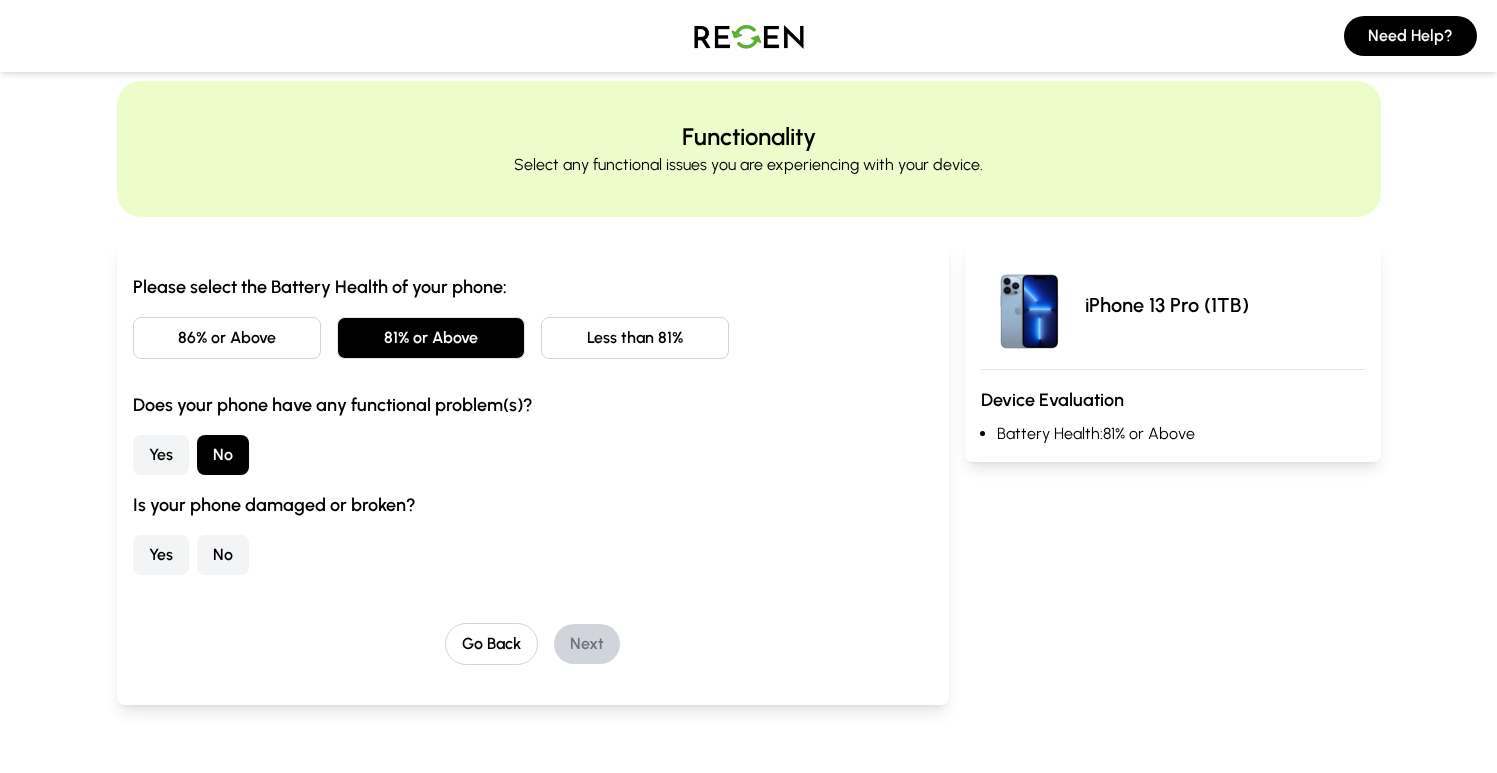 click on "No" at bounding box center (223, 555) 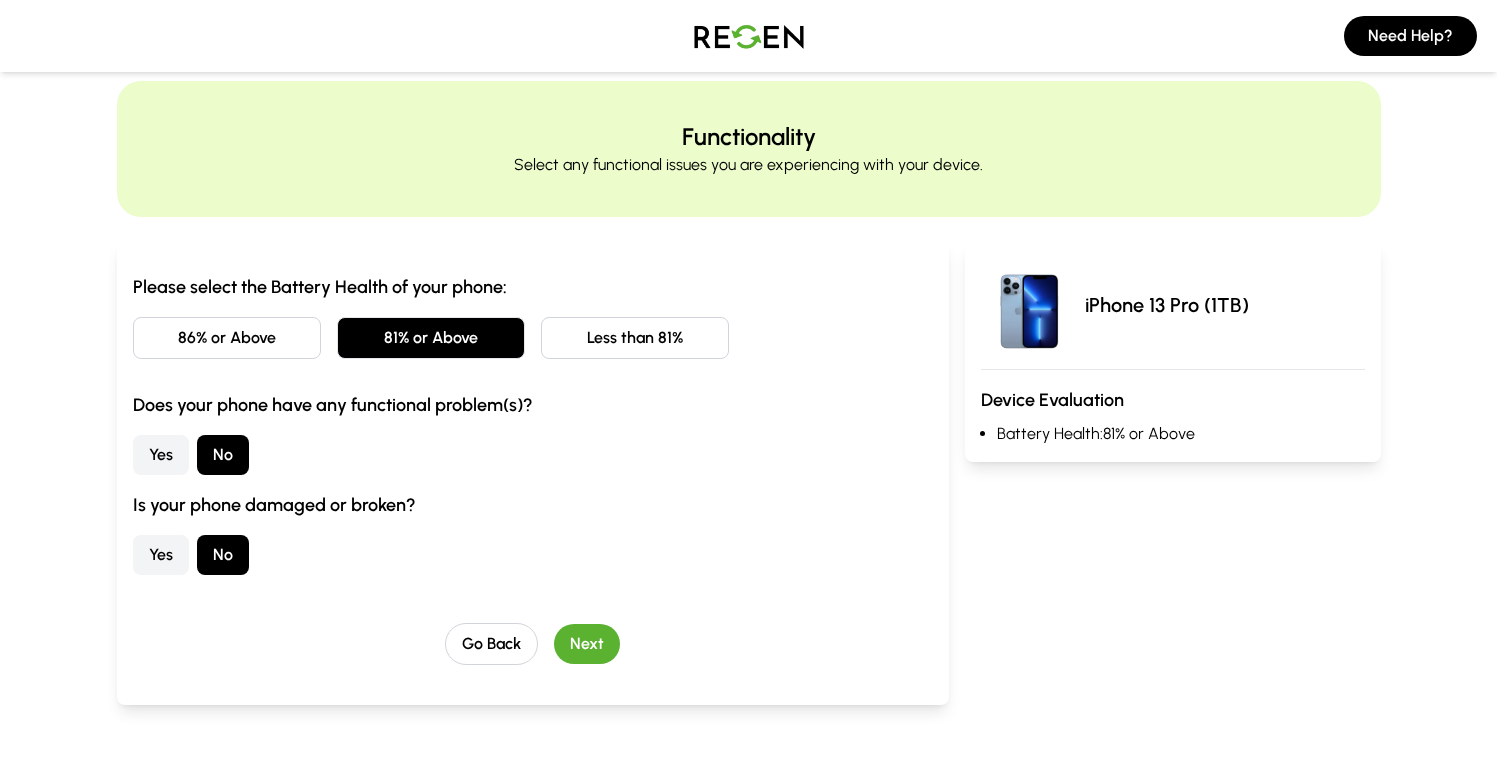 click on "Next" at bounding box center [587, 644] 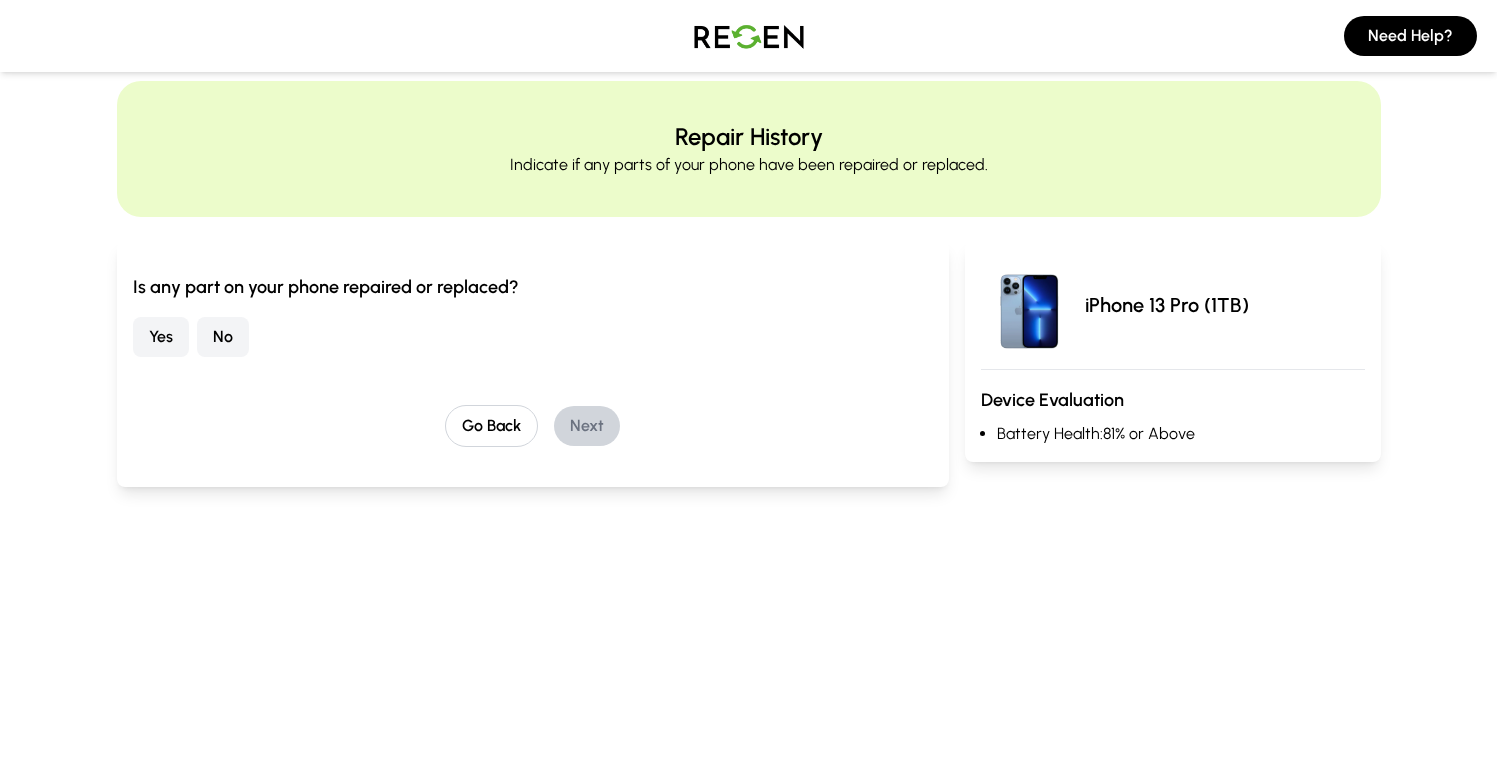 click on "No" at bounding box center (223, 337) 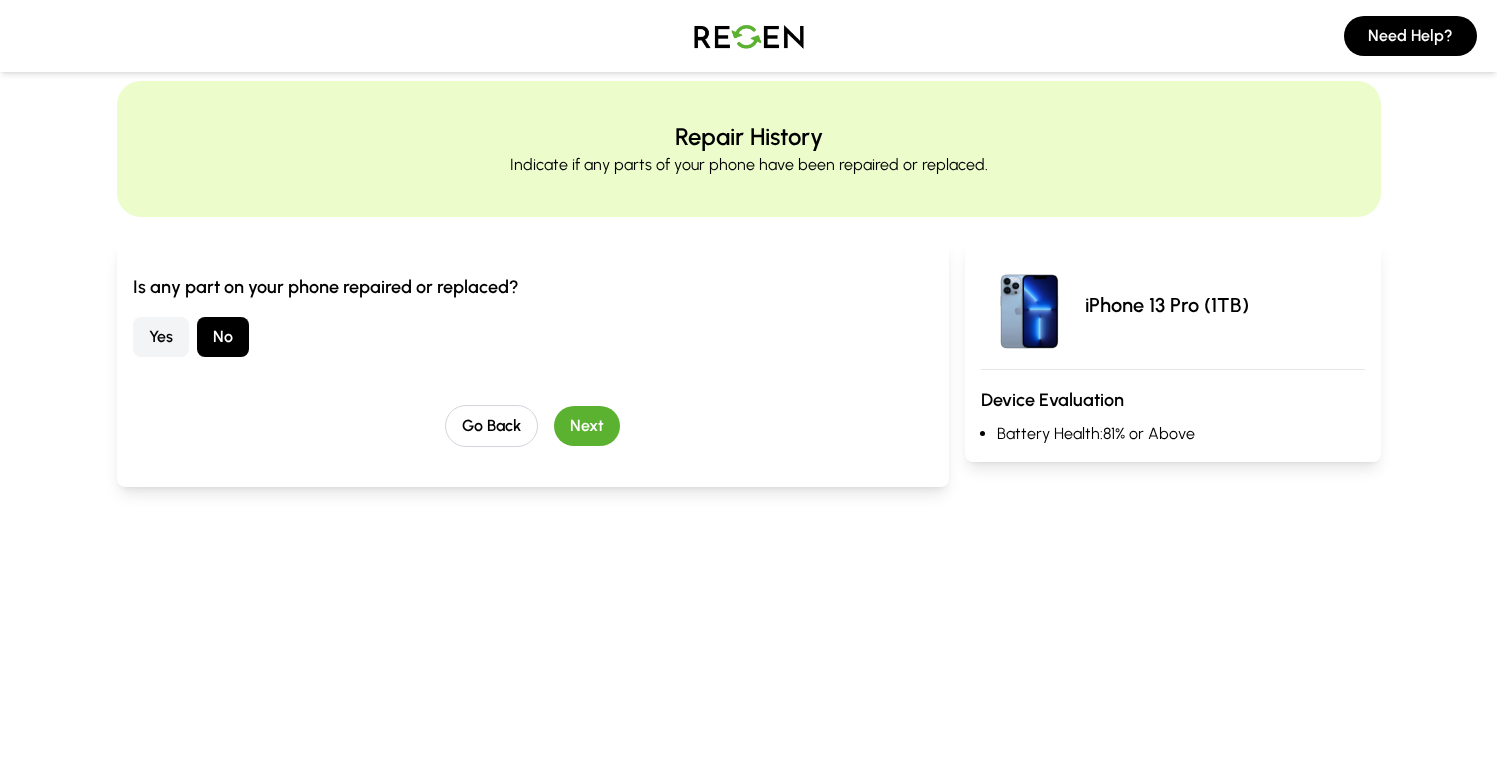 click on "Next" at bounding box center [587, 426] 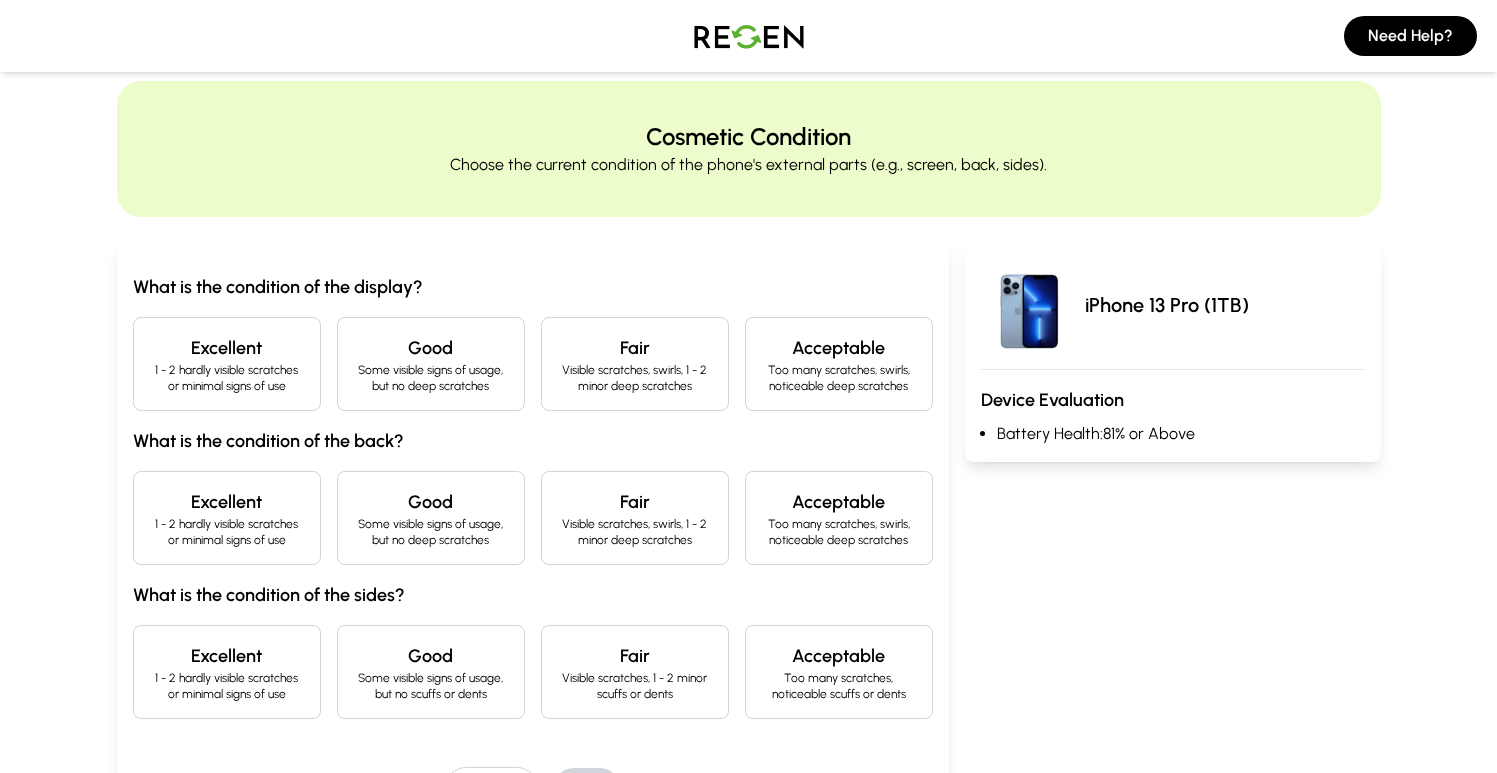 click on "1 - 2 hardly visible scratches or minimal signs of use" at bounding box center [227, 378] 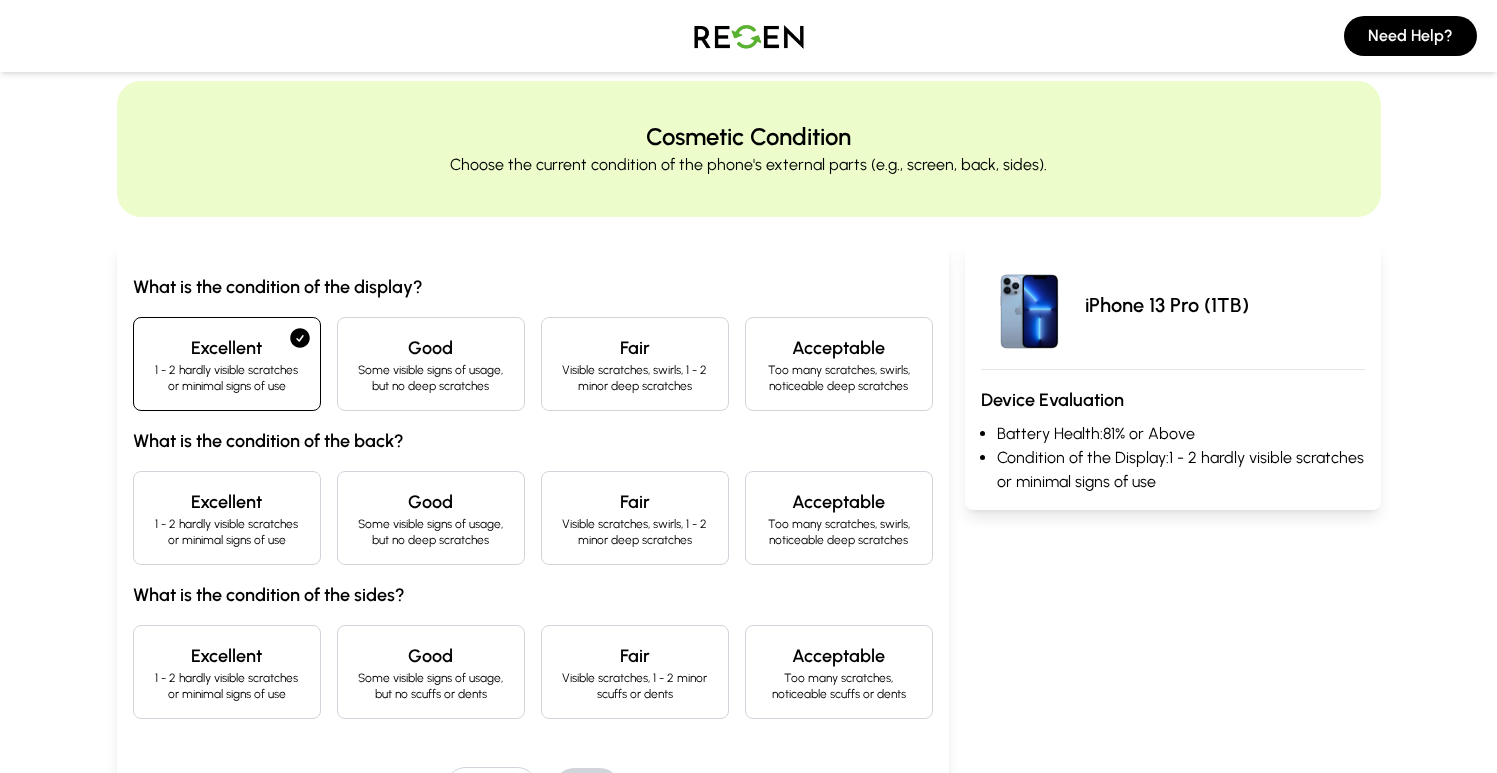 click on "1 - 2 hardly visible scratches or minimal signs of use" at bounding box center (227, 532) 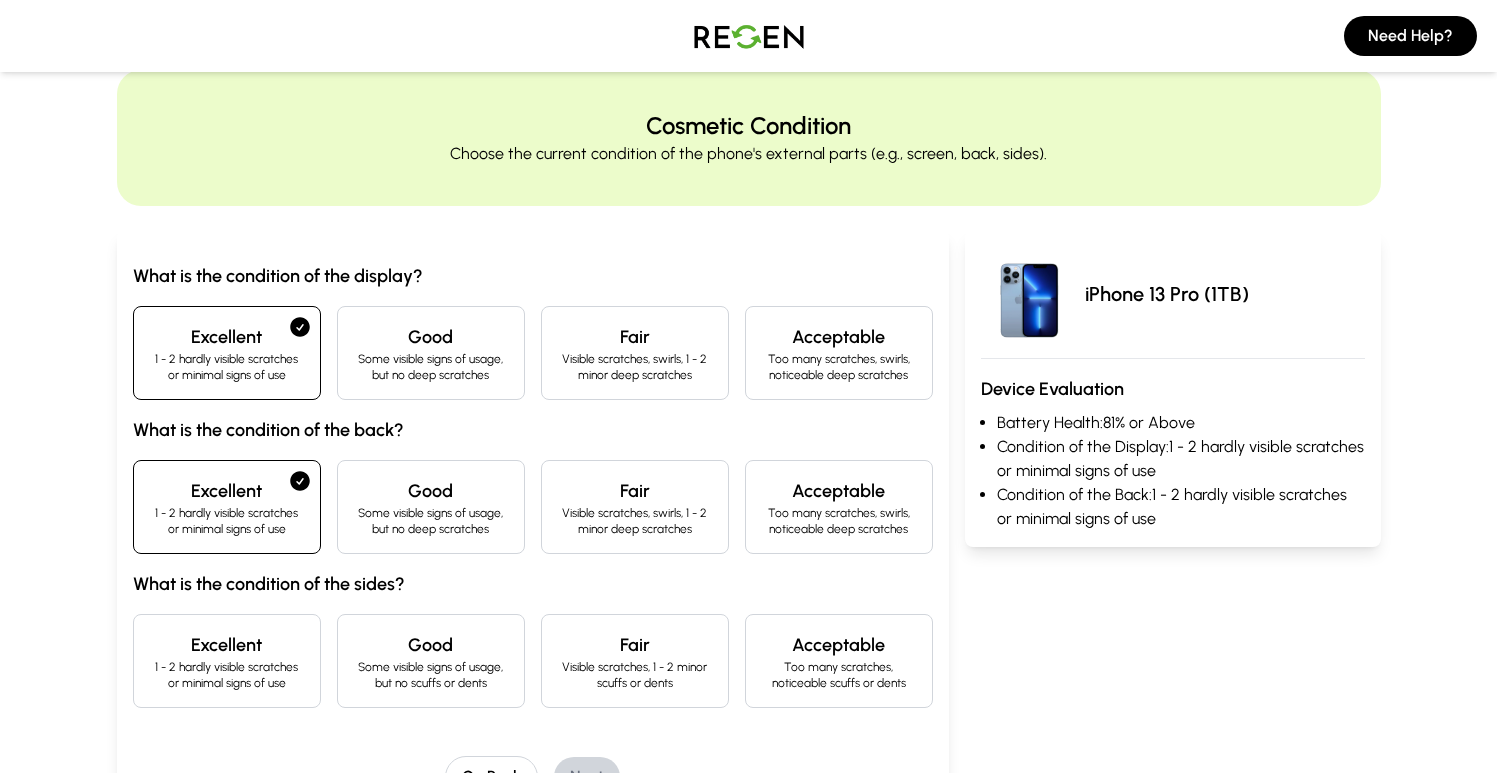 scroll, scrollTop: 58, scrollLeft: 0, axis: vertical 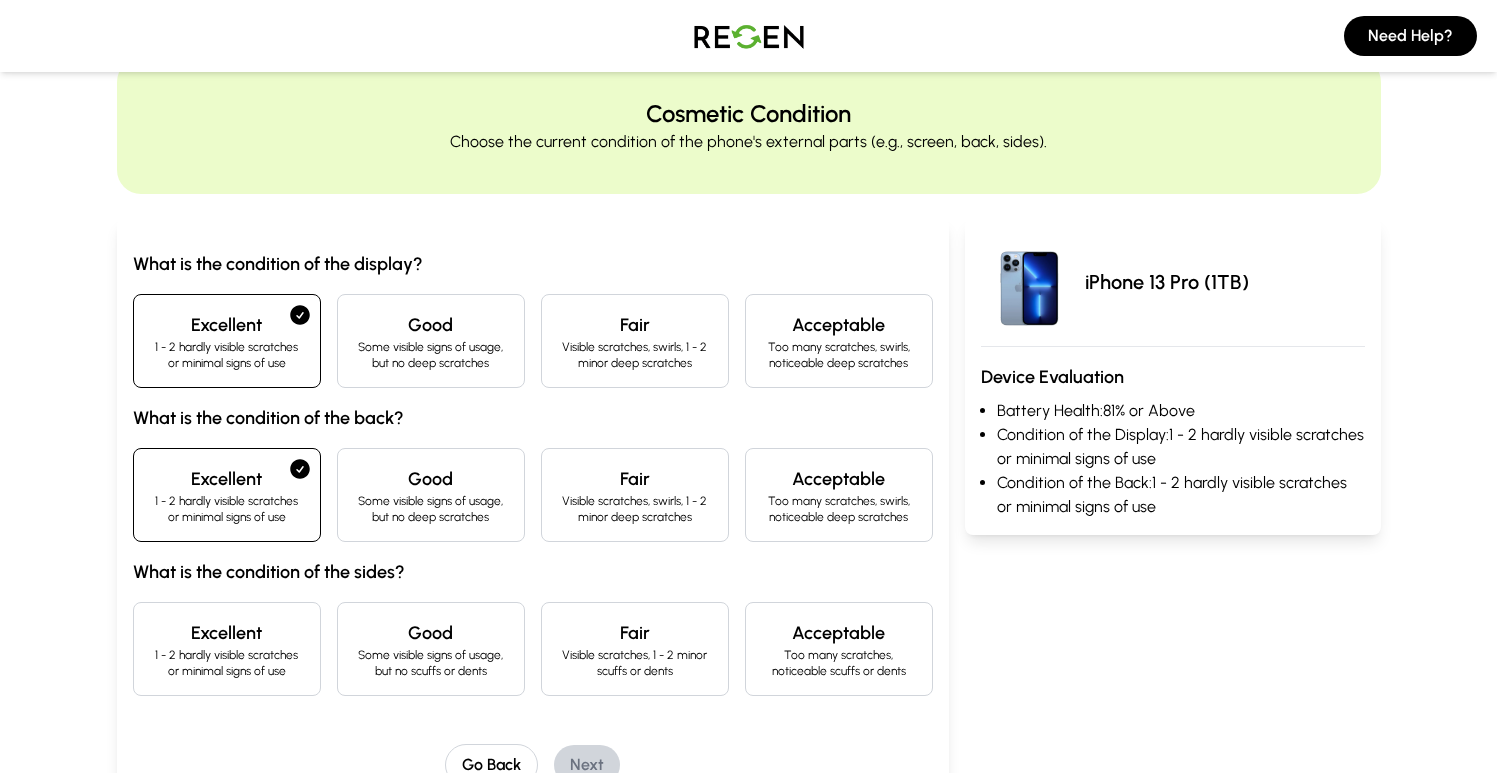click on "1 - 2 hardly visible scratches or minimal signs of use" at bounding box center (227, 663) 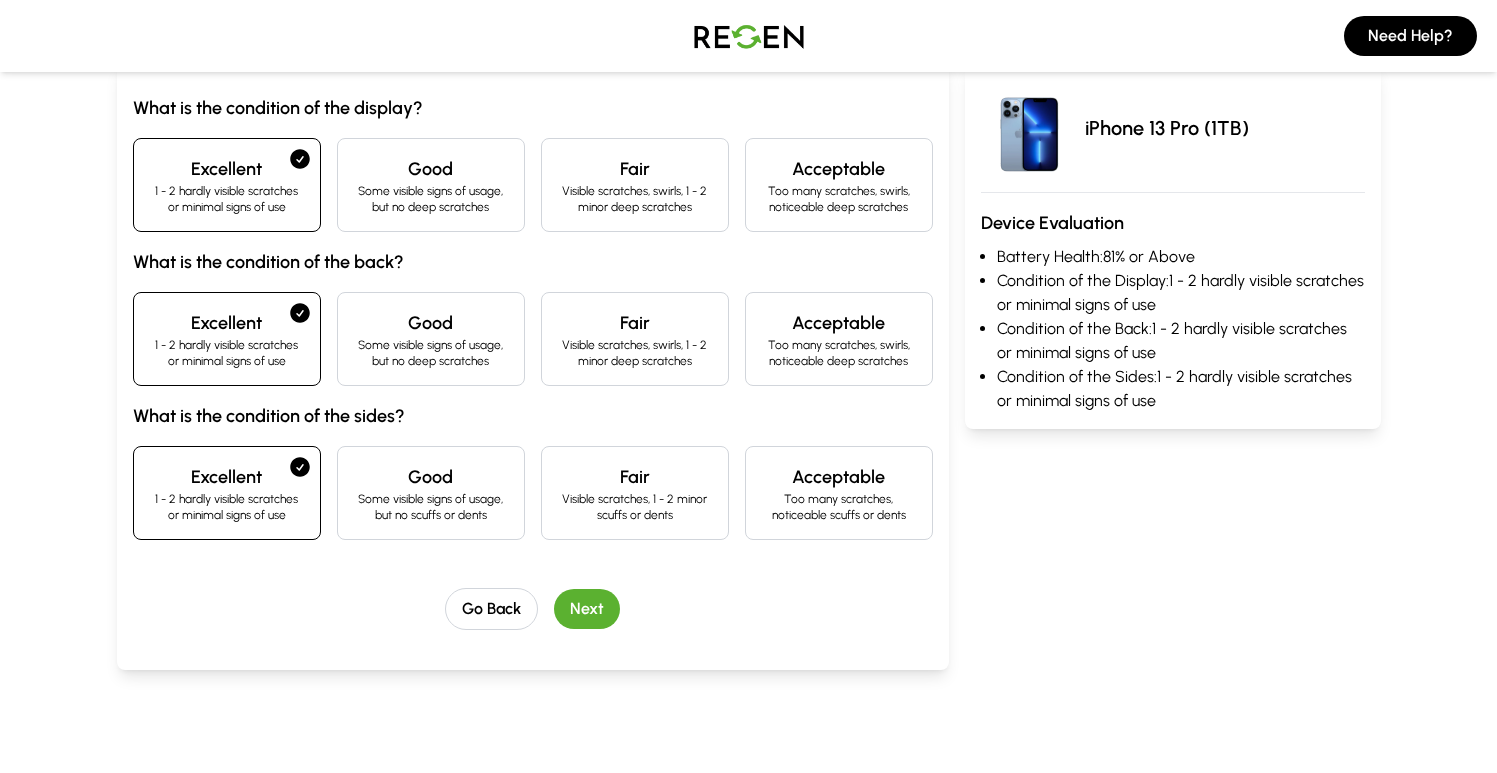 scroll, scrollTop: 225, scrollLeft: 0, axis: vertical 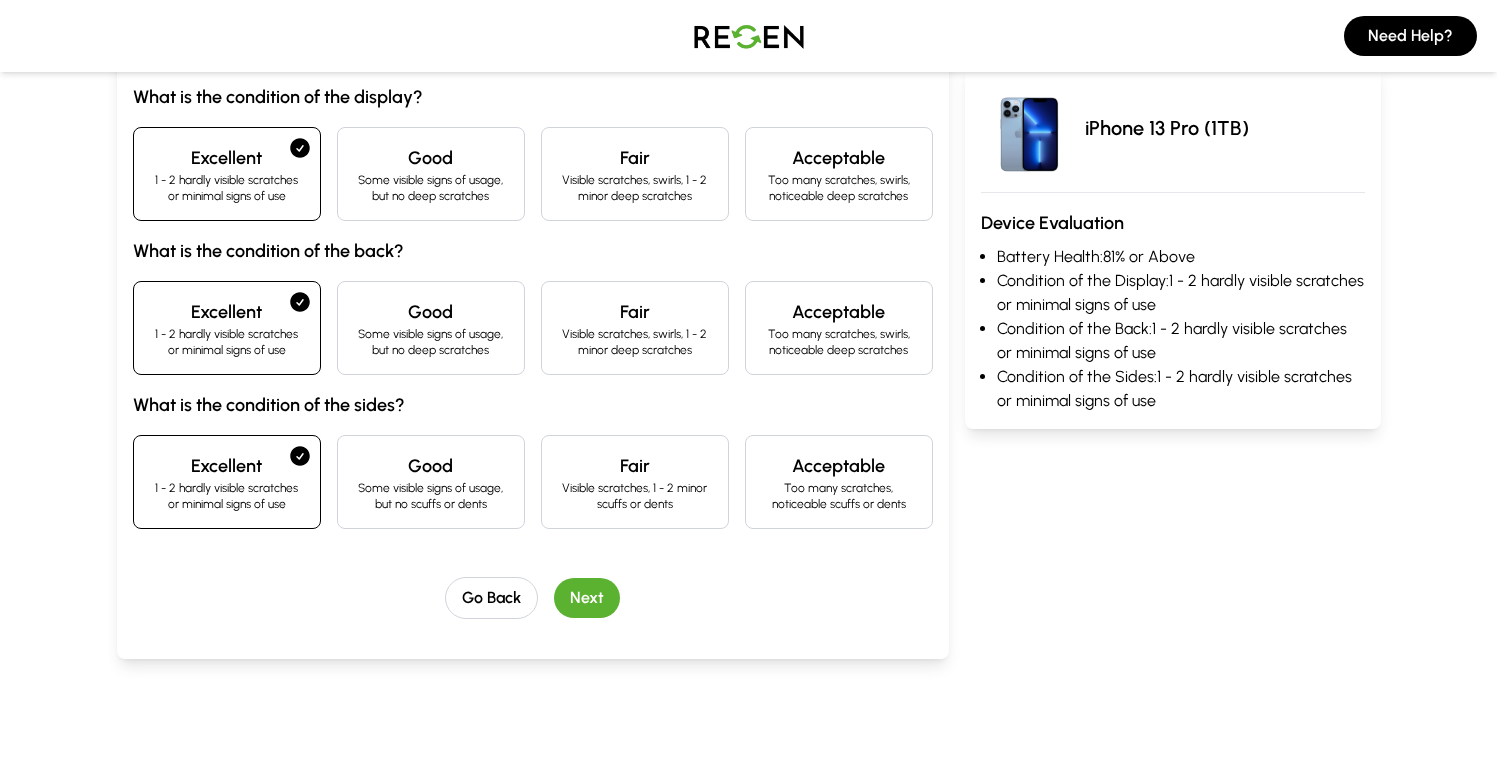 click on "Next" at bounding box center (587, 598) 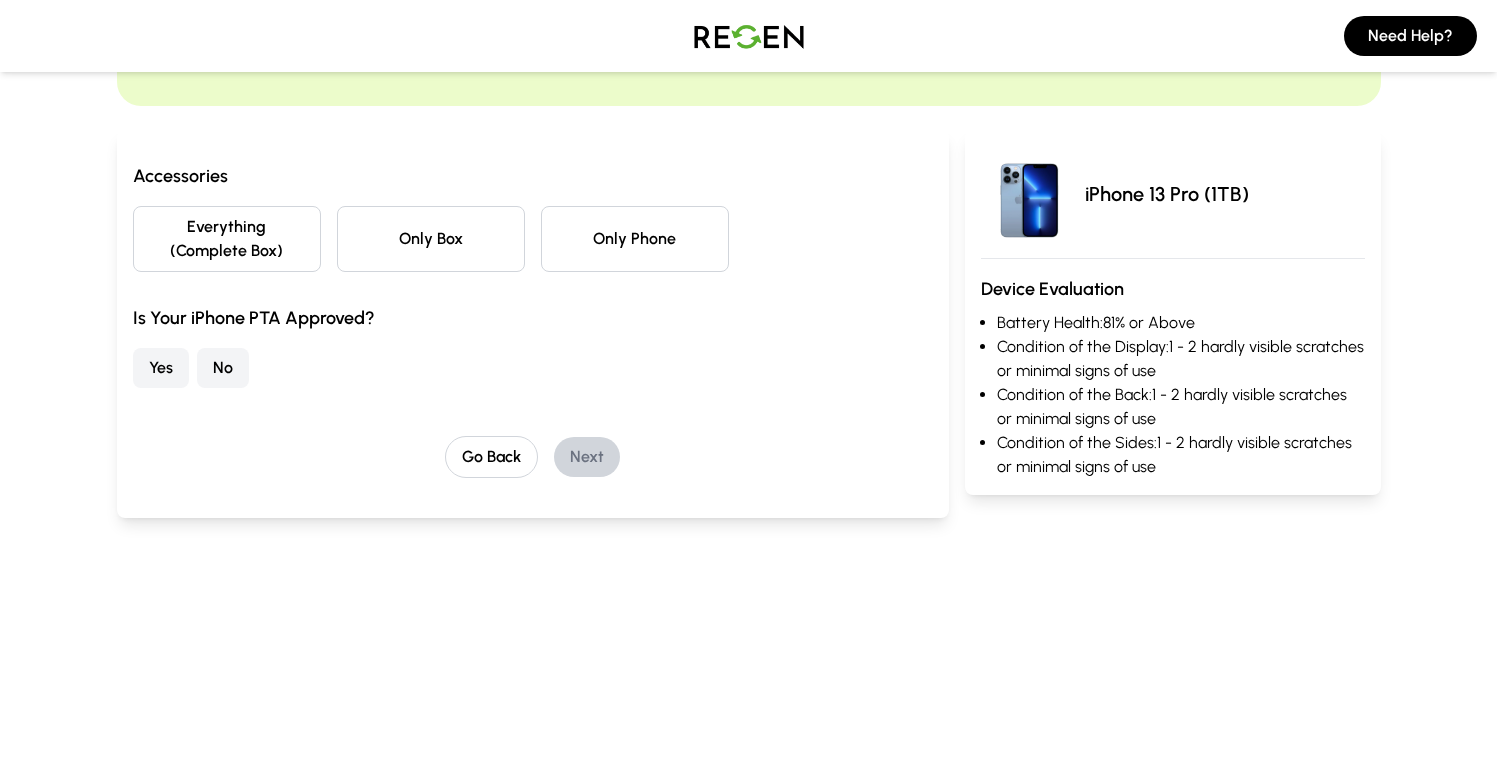 scroll, scrollTop: 3, scrollLeft: 0, axis: vertical 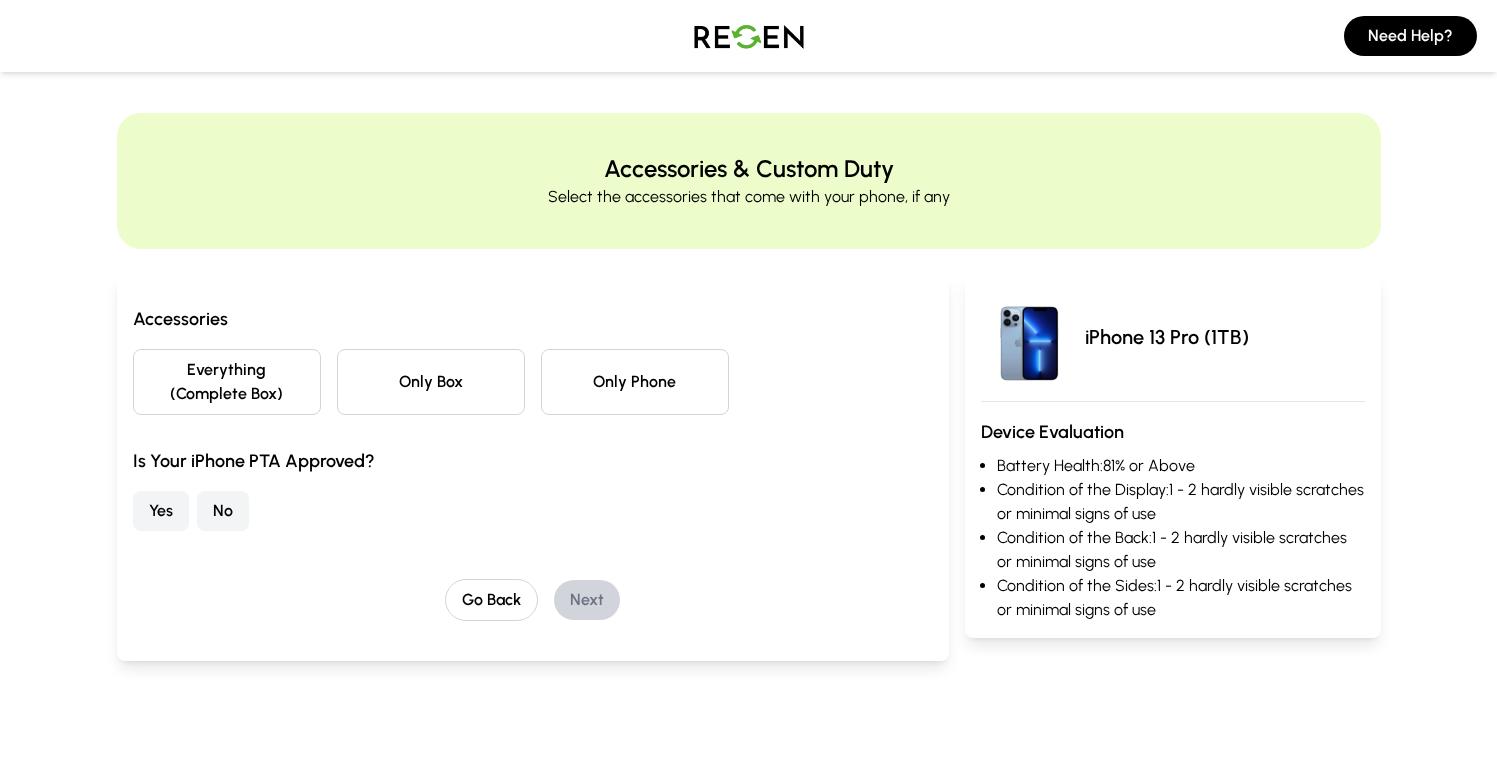 click on "Only Phone" at bounding box center (635, 382) 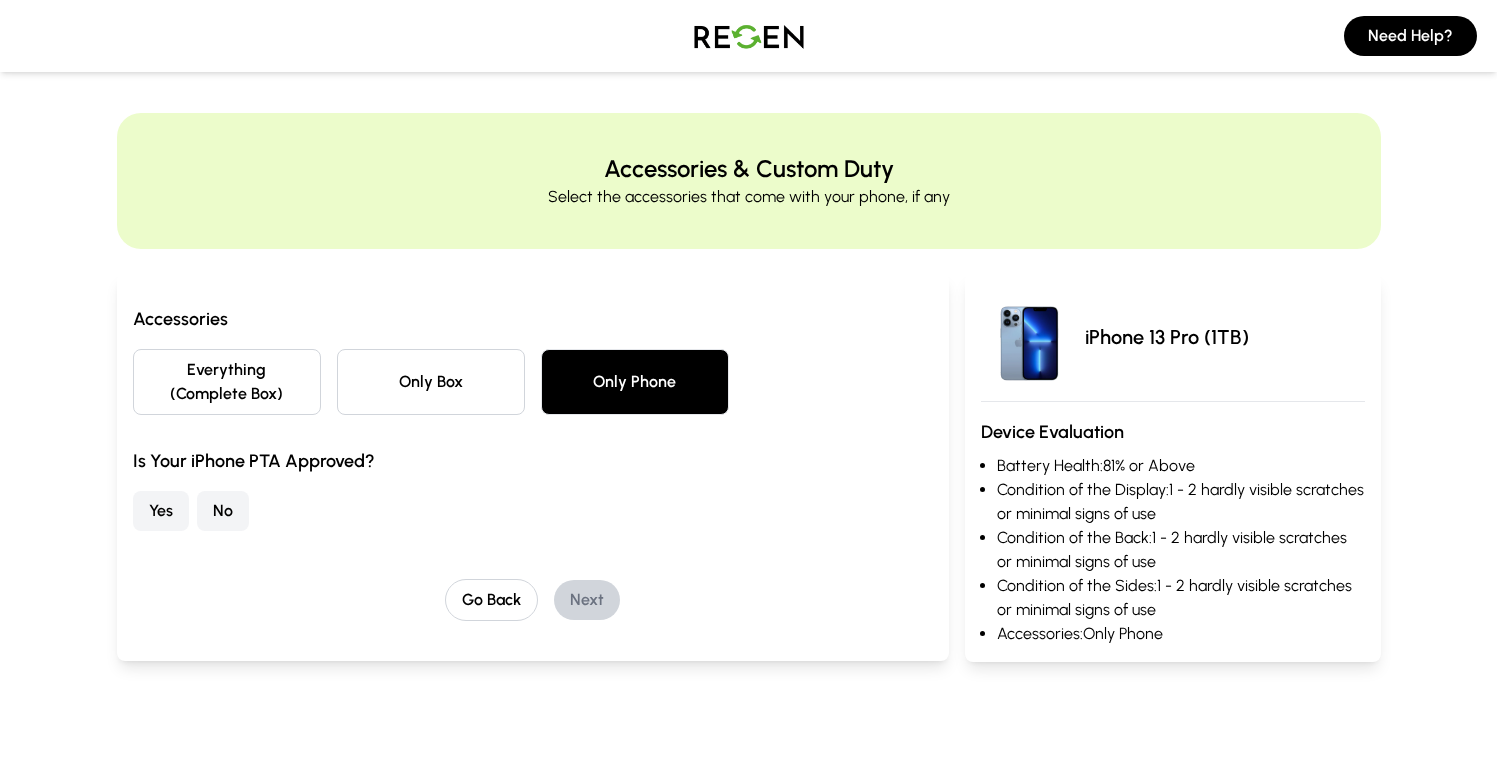 click on "Yes" at bounding box center [161, 511] 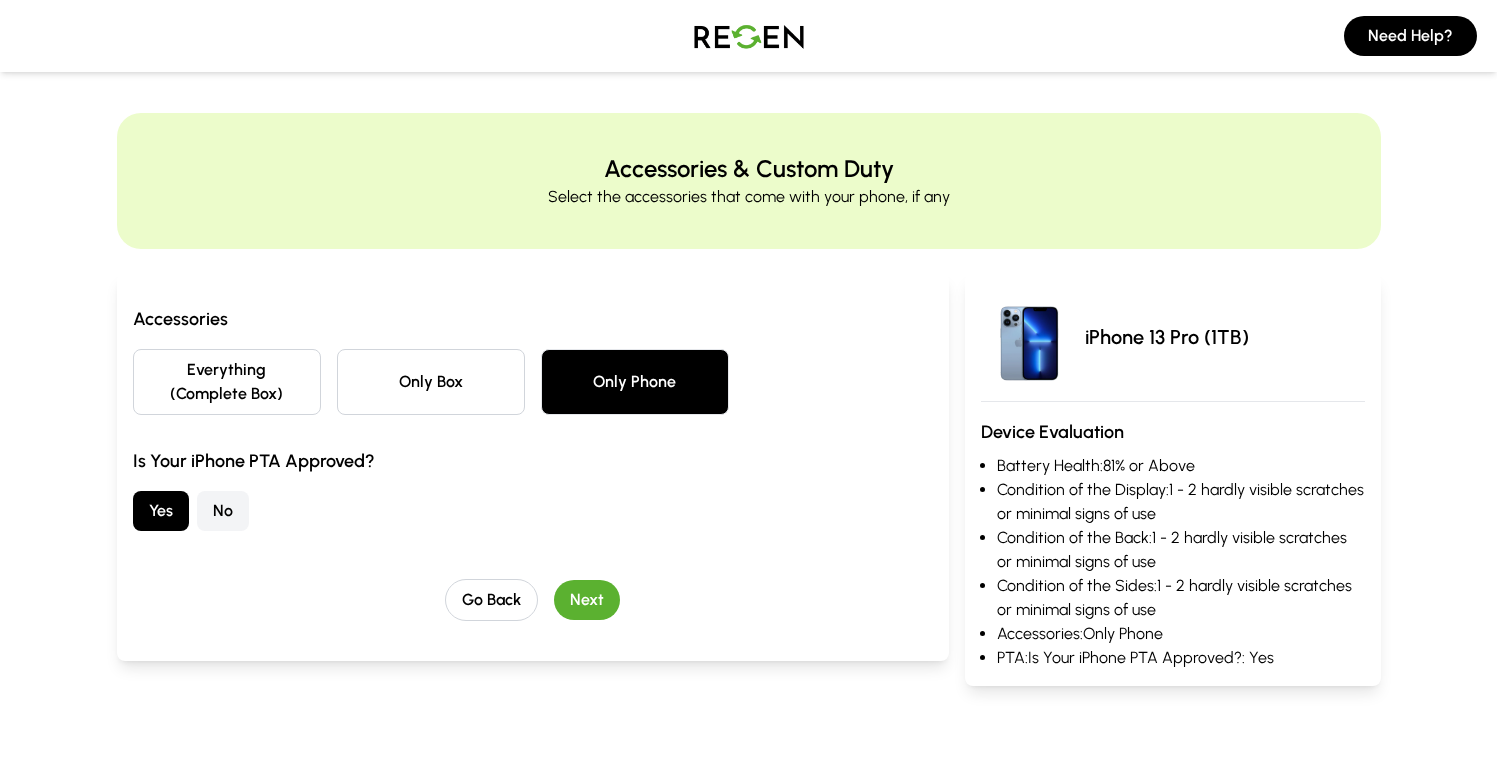click on "Next" at bounding box center (587, 600) 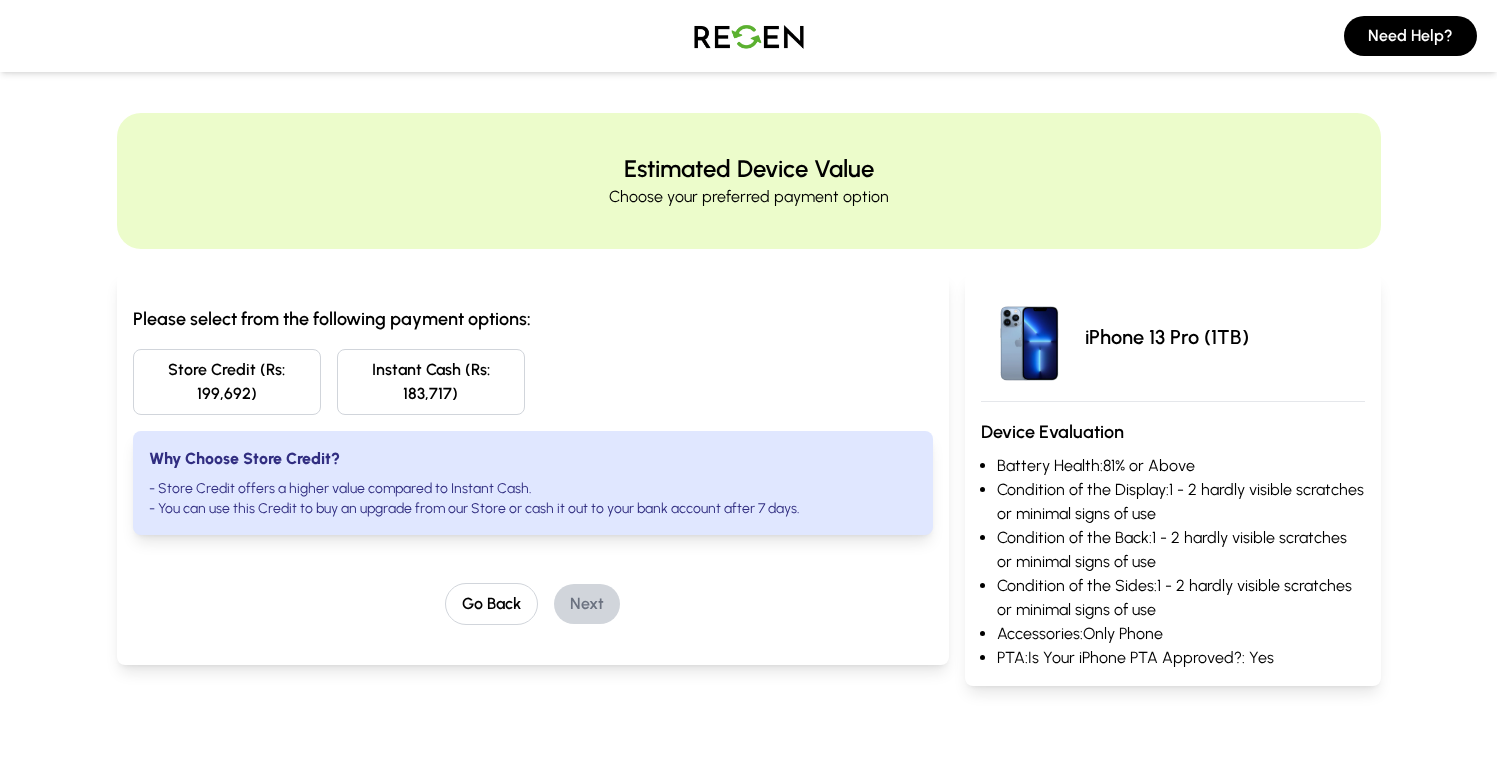 click on "Store Credit (Rs: 199,692)" at bounding box center [227, 382] 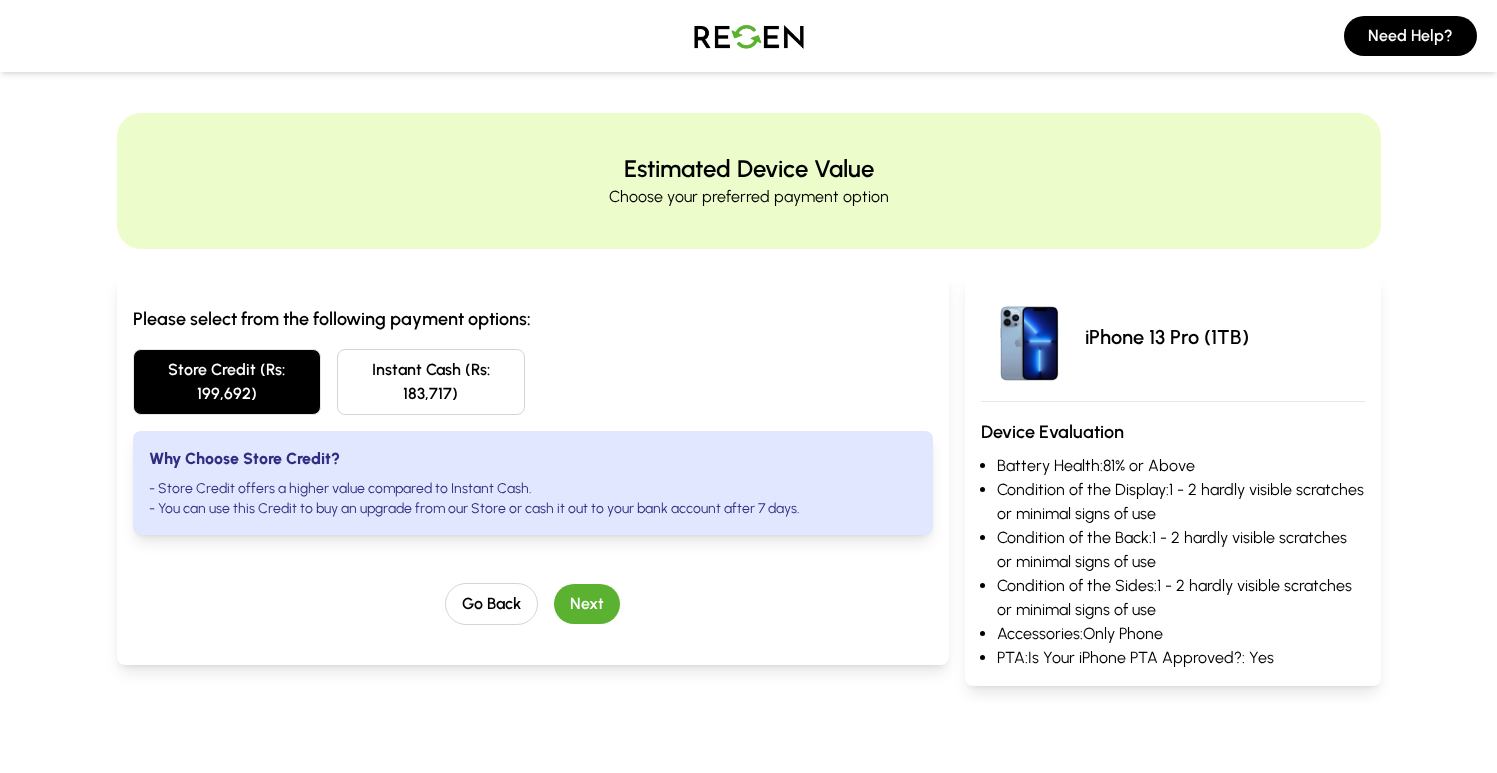 click on "Next" at bounding box center (587, 604) 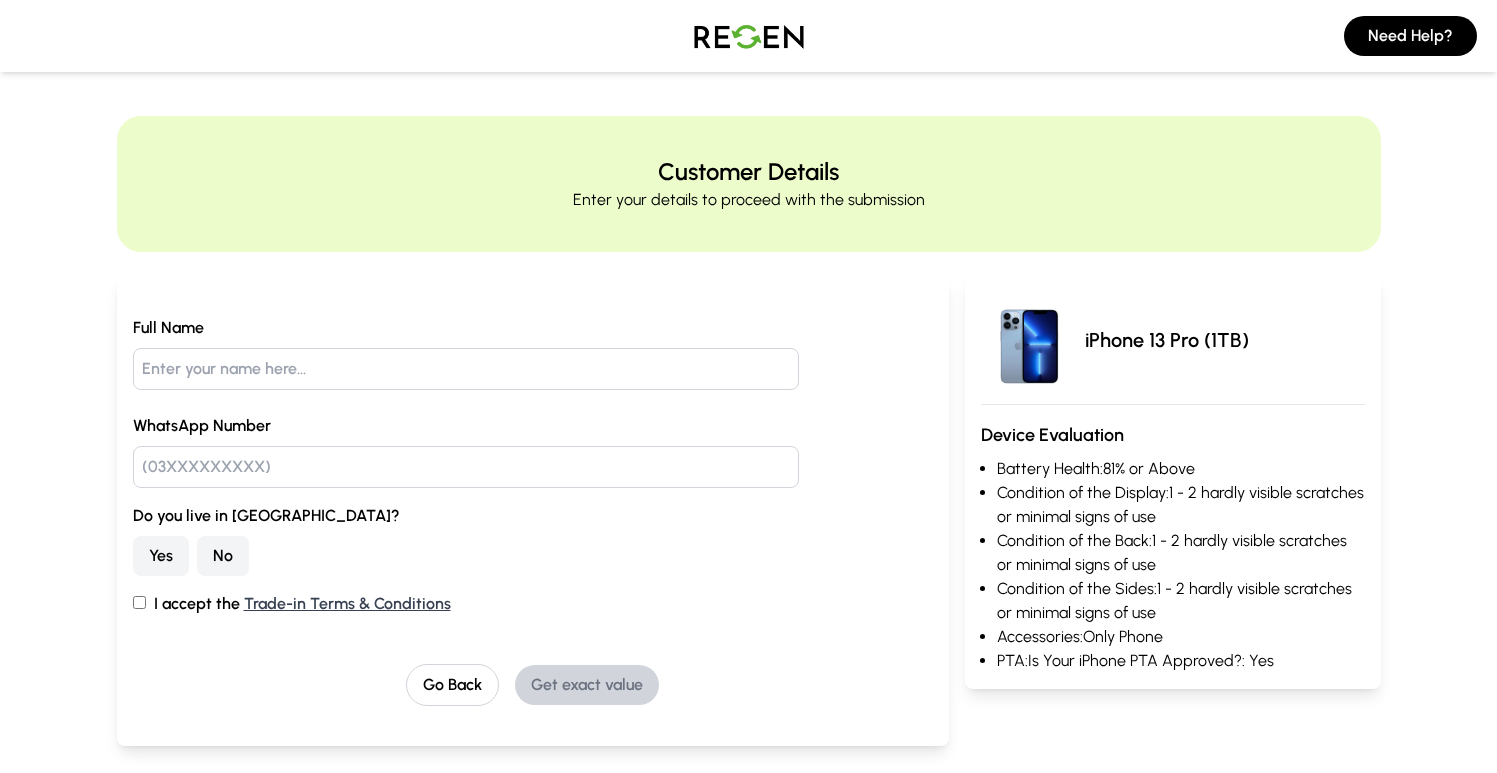 click at bounding box center [749, 36] 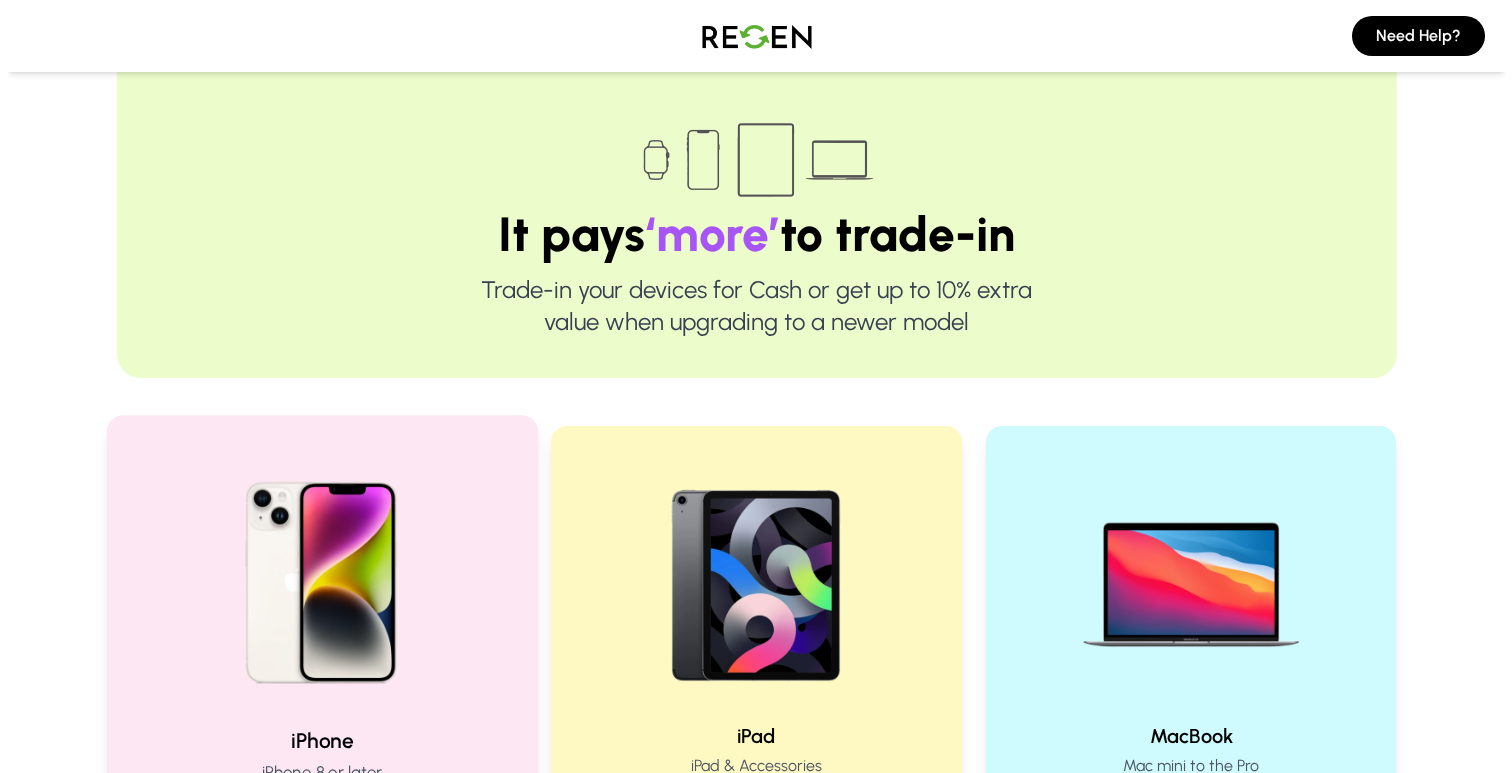 scroll, scrollTop: 0, scrollLeft: 0, axis: both 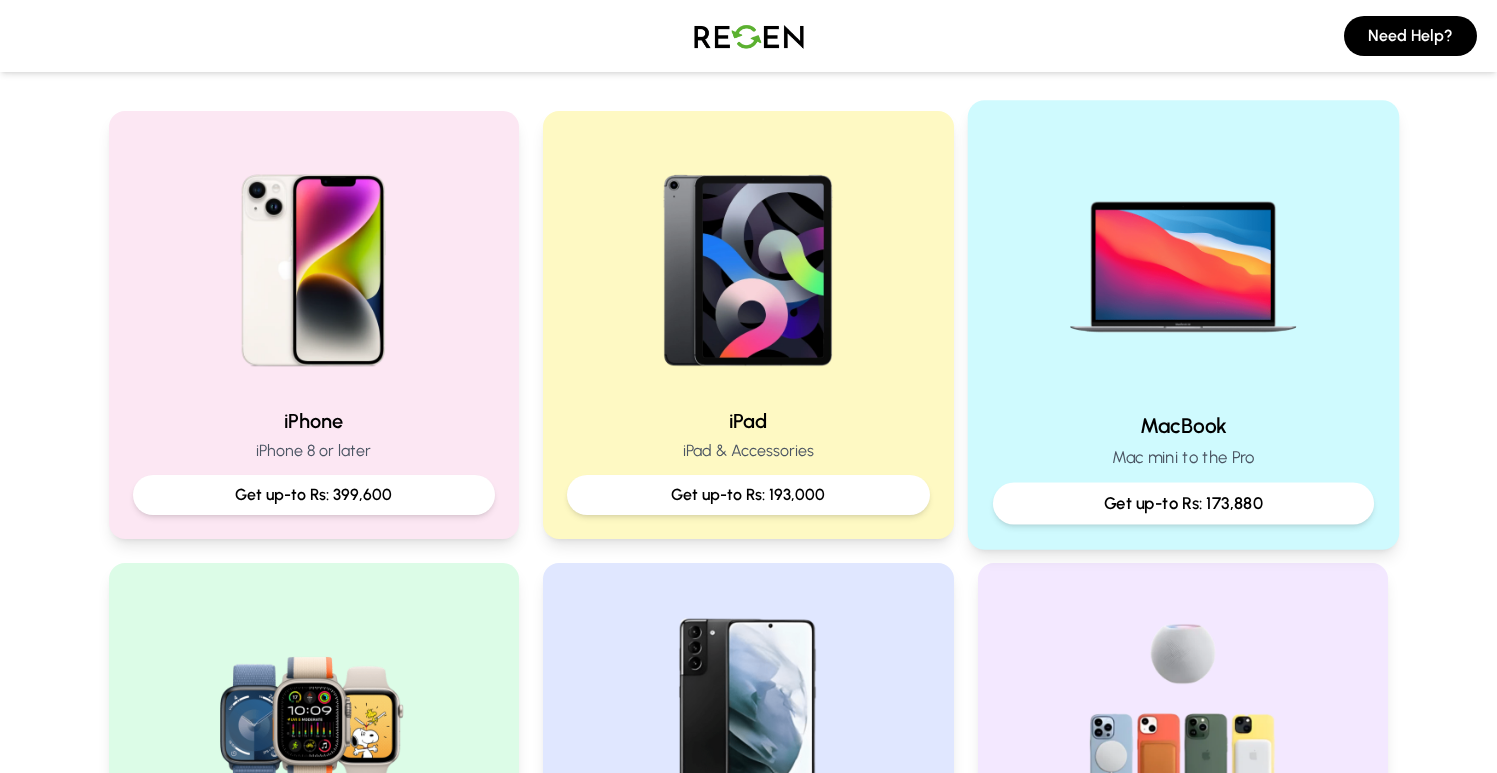click on "Get up-to Rs: 173,880" at bounding box center (1183, 503) 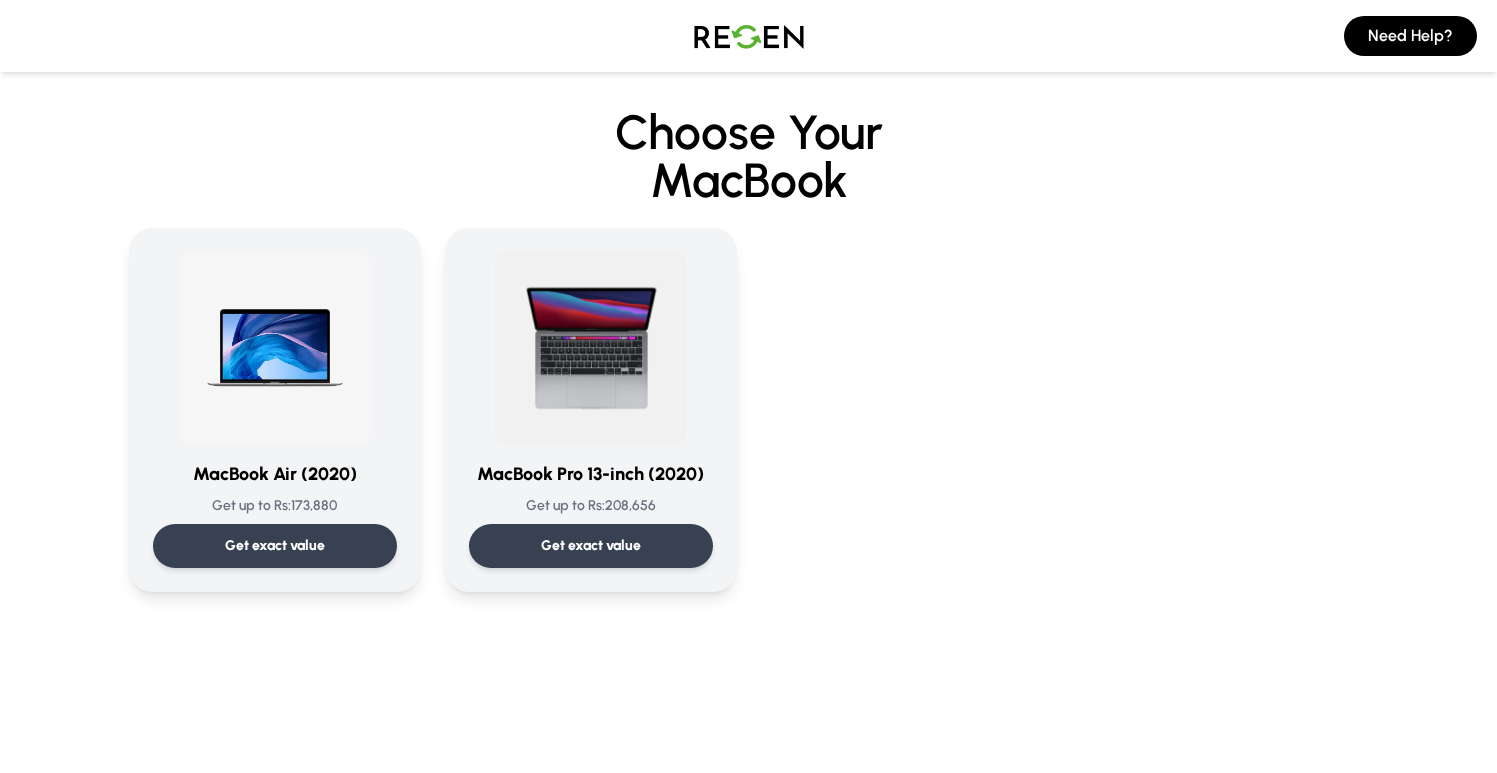 click on "Choose Your MacBook MacBook Air (2020) Get up to Rs:  173,880 Get exact value MacBook Air (2020) Get up to Rs:  173,880 Get exact value MacBook Pro 13-inch (2020) Get up to Rs:  208,656 Get exact value MacBook Pro 13-inch (2020) Get up to Rs:  208,656 Get exact value" at bounding box center (749, 374) 